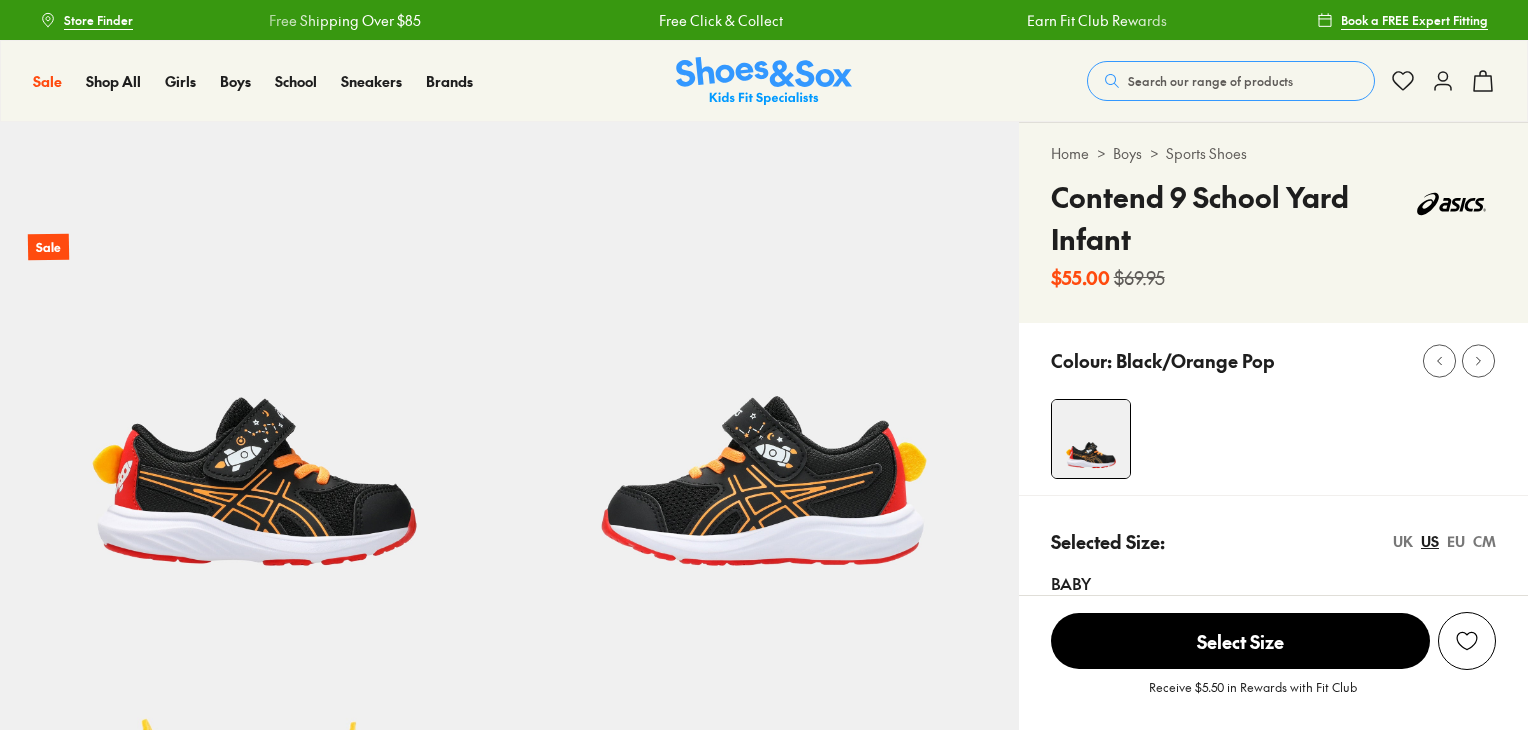 scroll, scrollTop: 0, scrollLeft: 0, axis: both 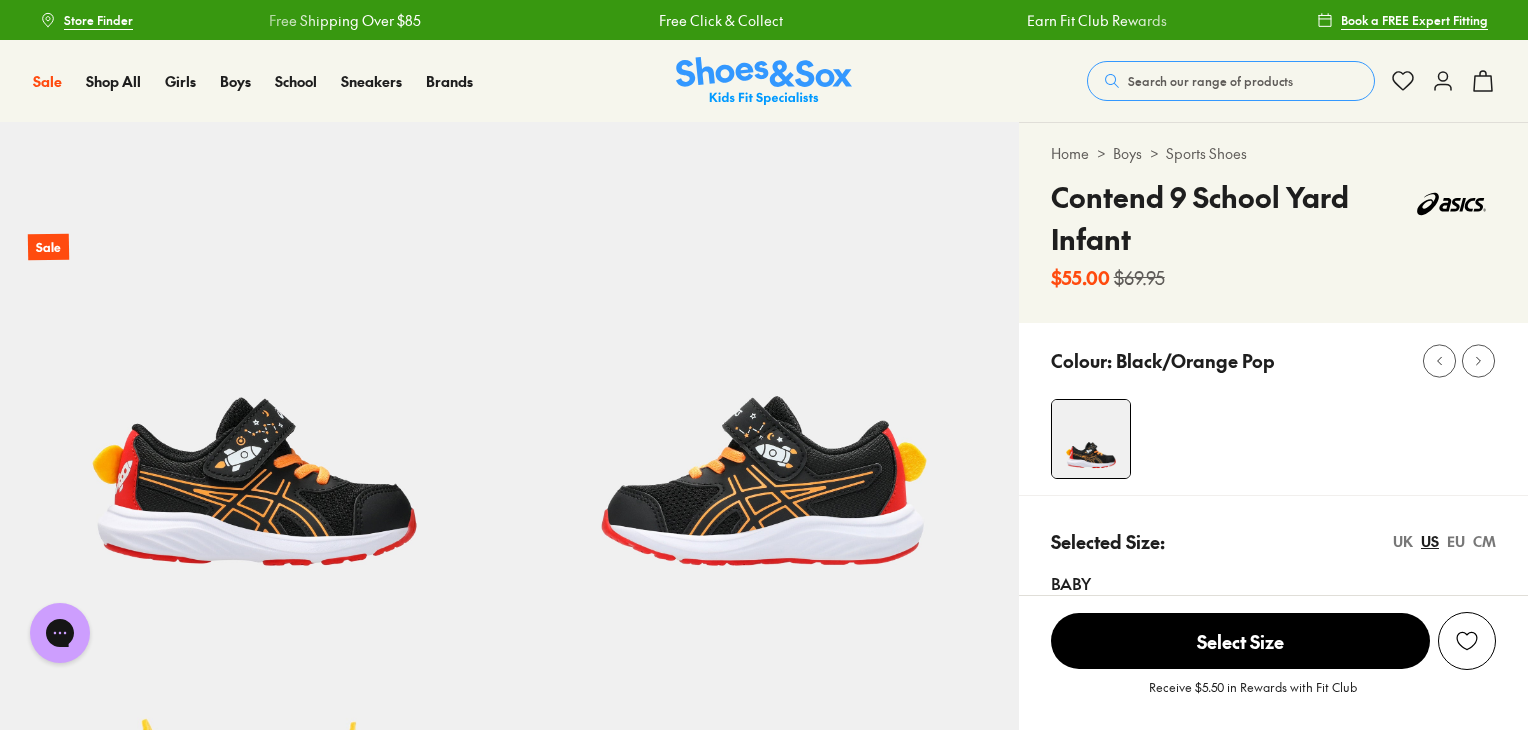 click on "Search our range of products" at bounding box center [1210, 81] 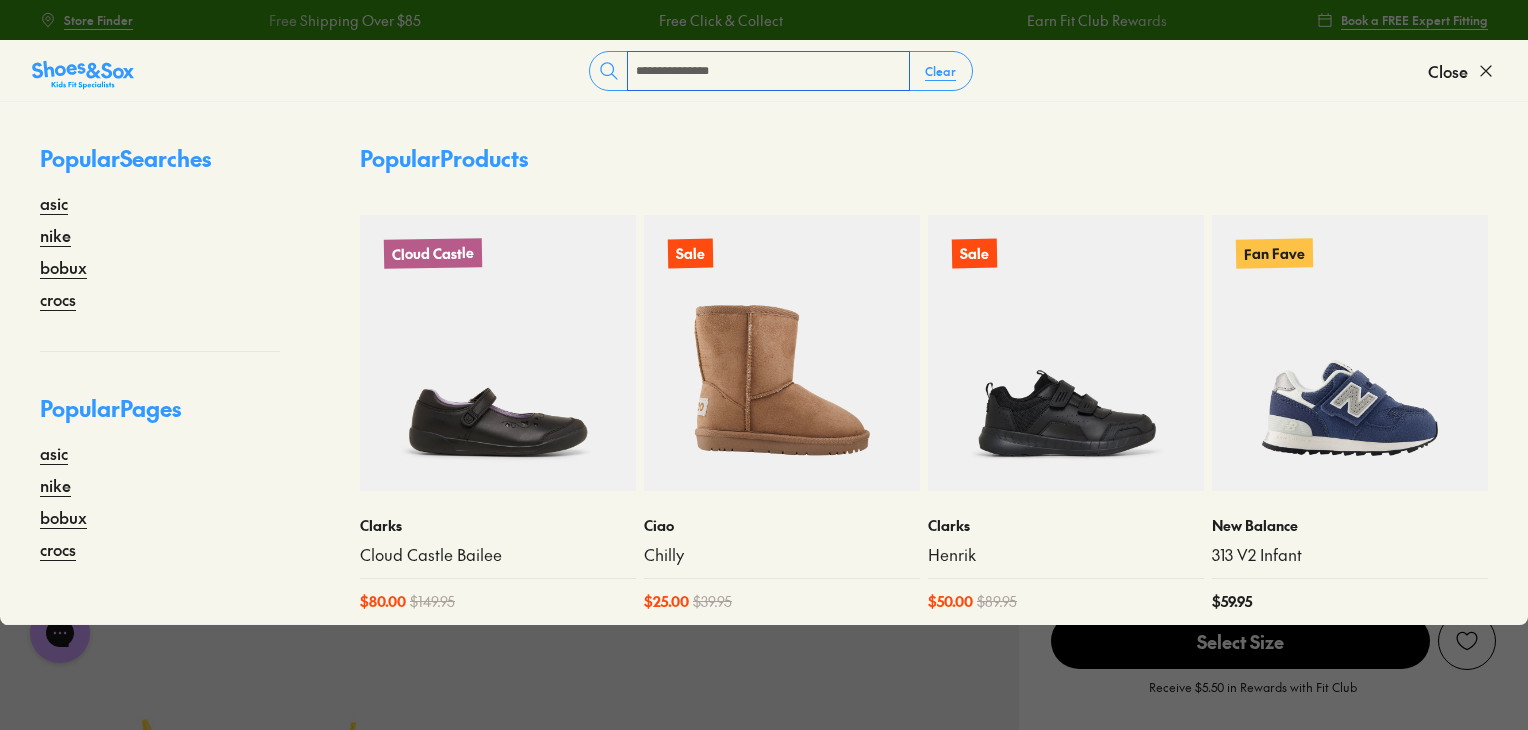 type on "**********" 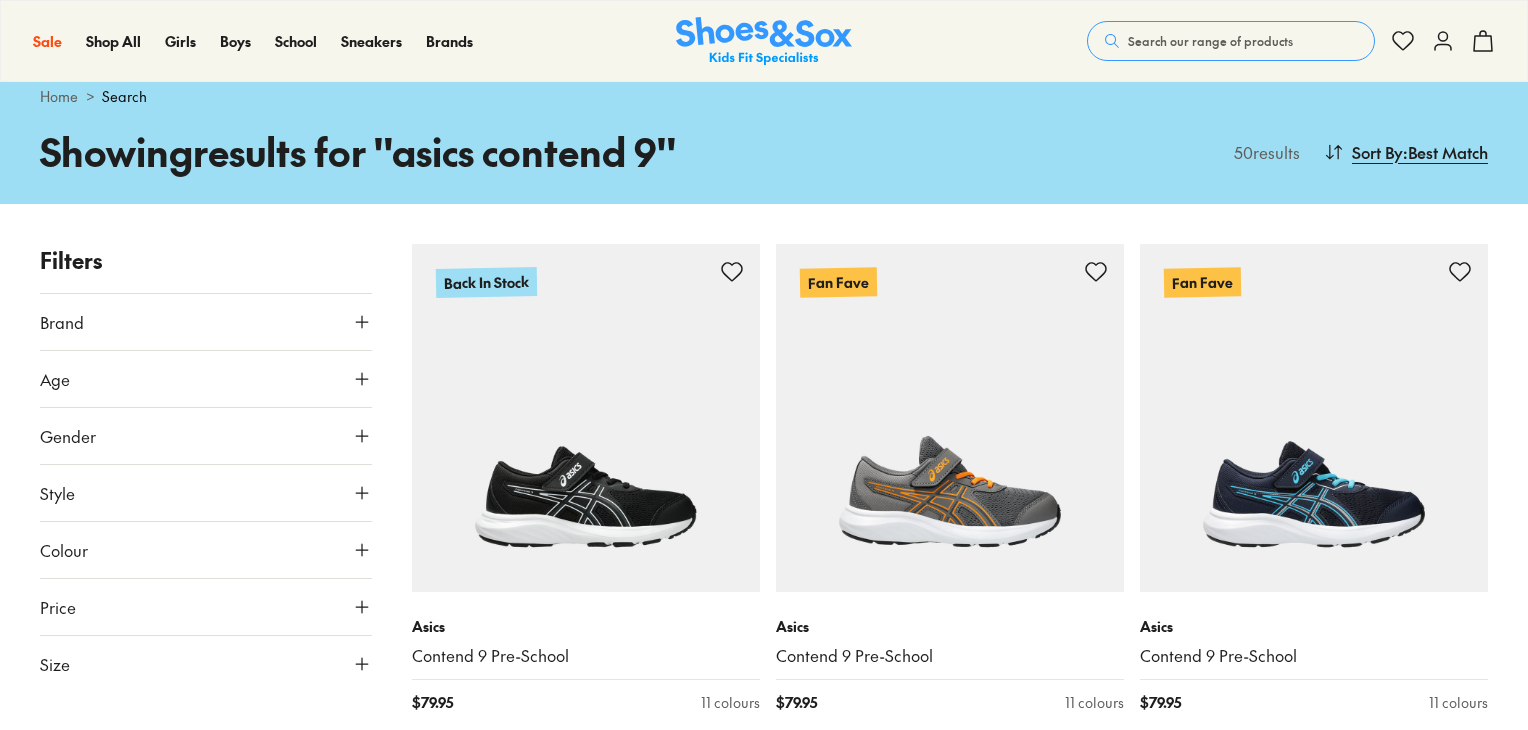 scroll, scrollTop: 734, scrollLeft: 0, axis: vertical 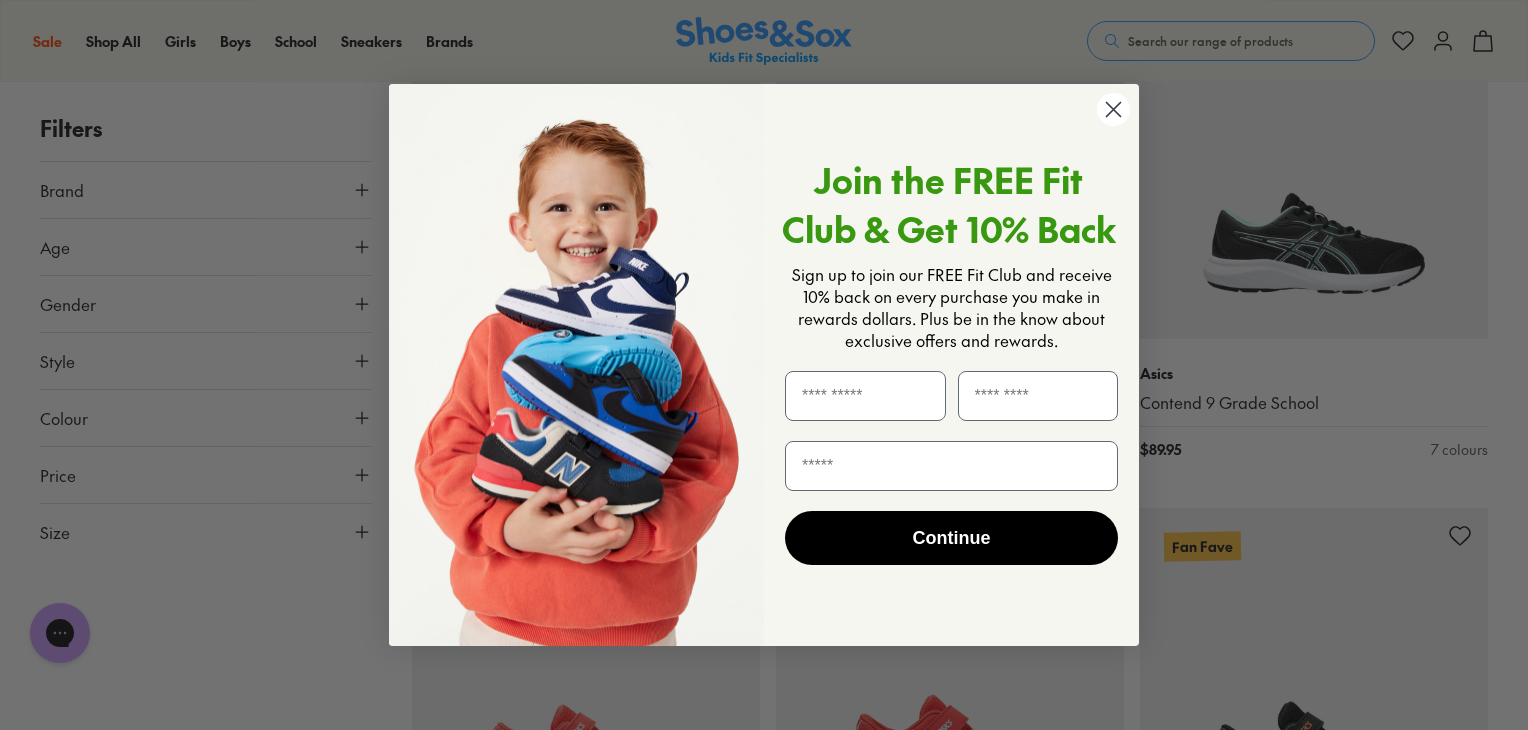 click 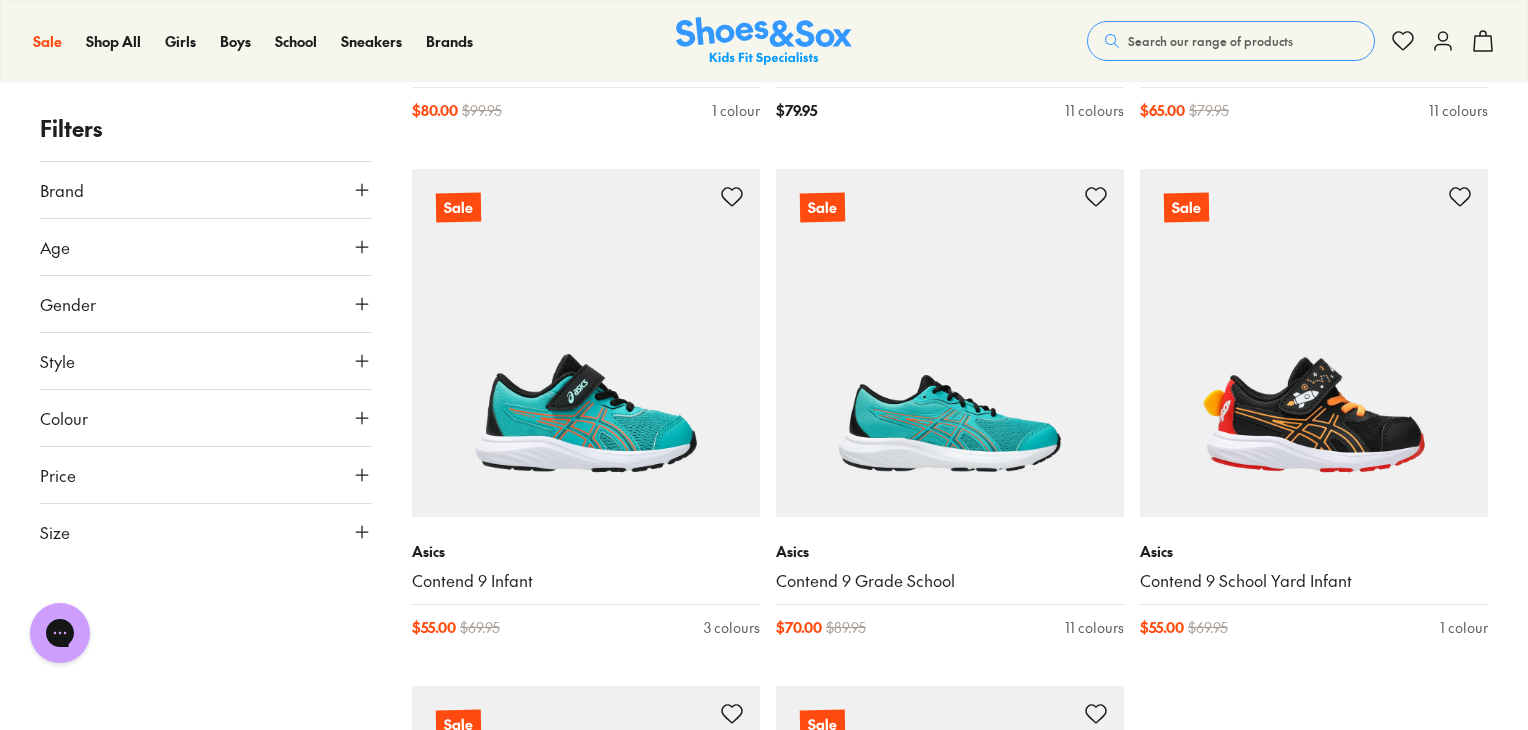 scroll, scrollTop: 7899, scrollLeft: 0, axis: vertical 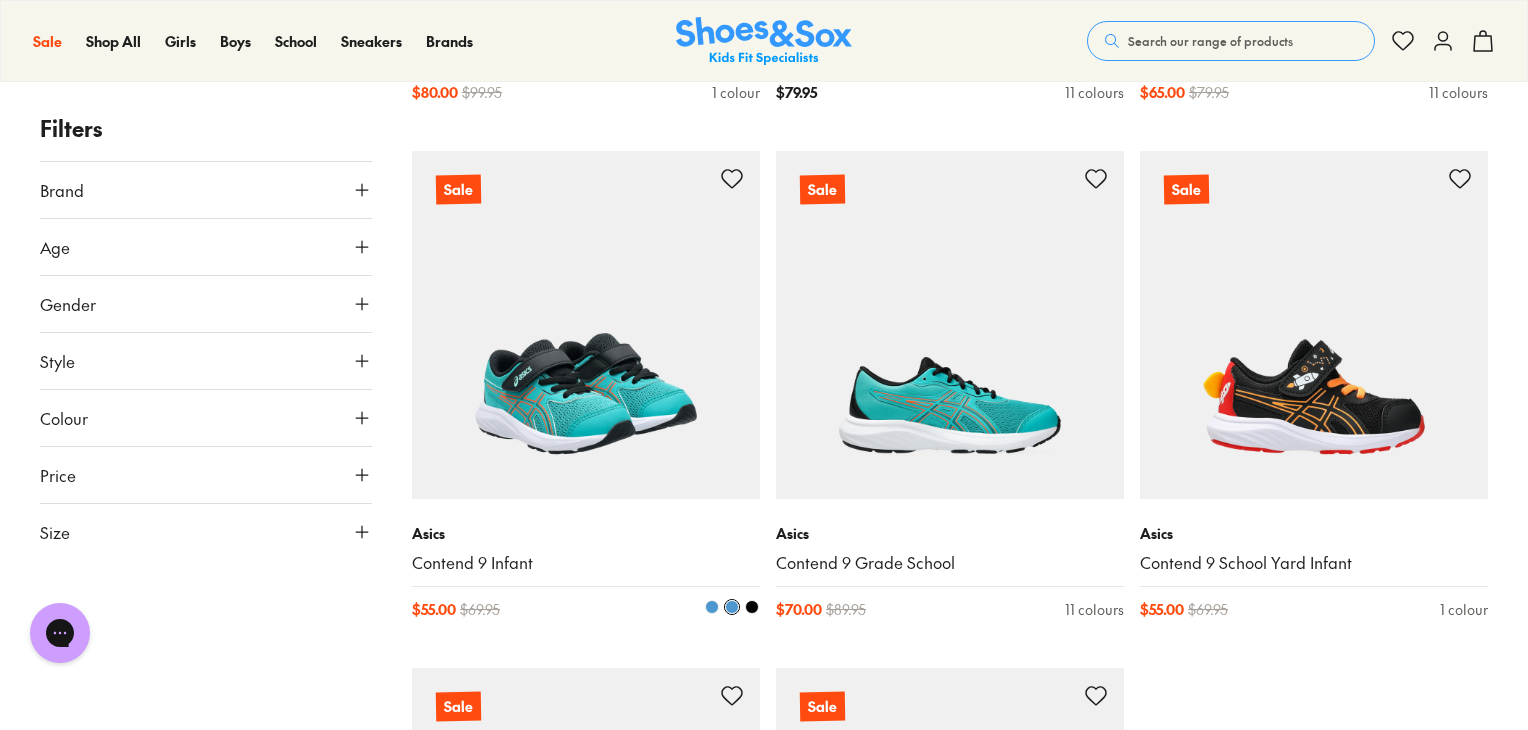 click at bounding box center (586, 325) 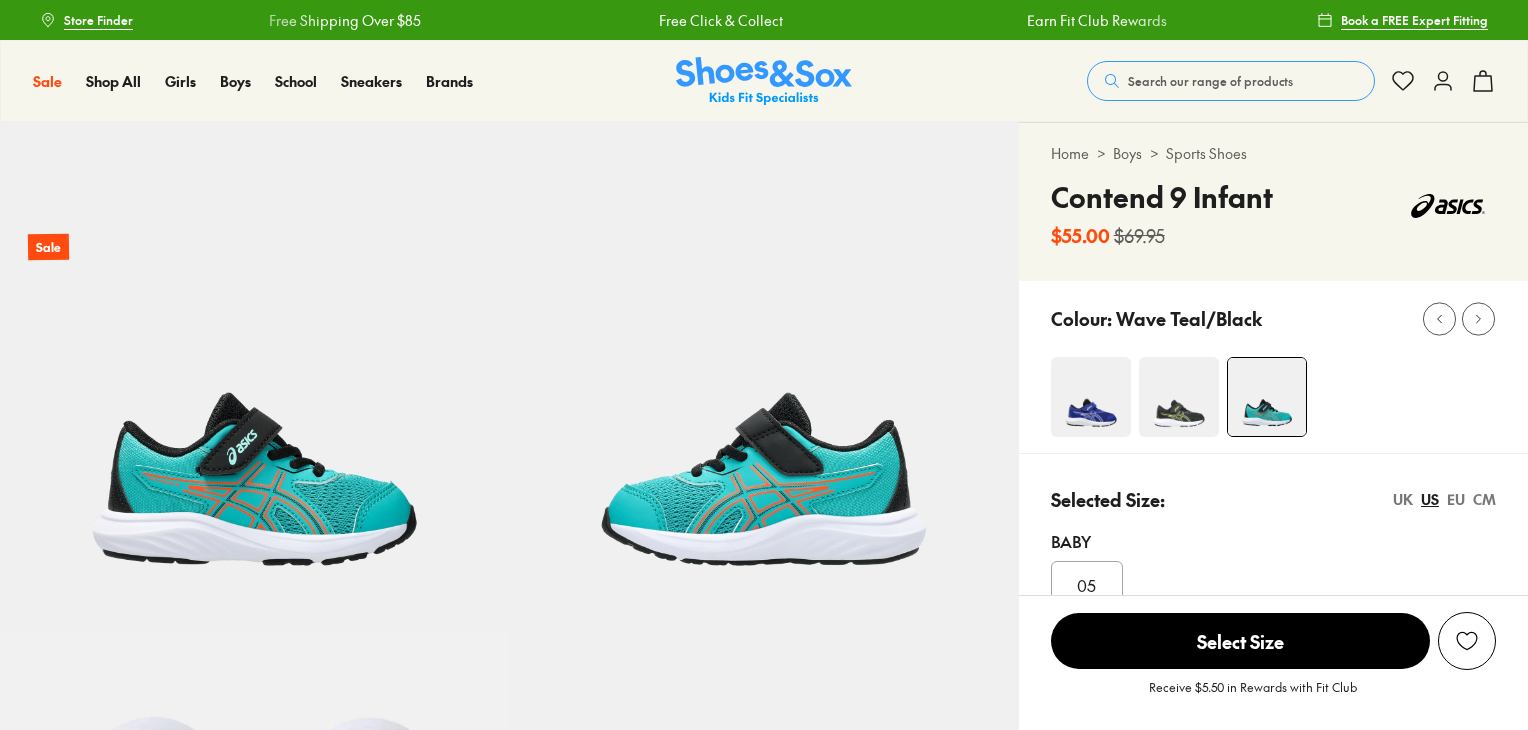 scroll, scrollTop: 0, scrollLeft: 0, axis: both 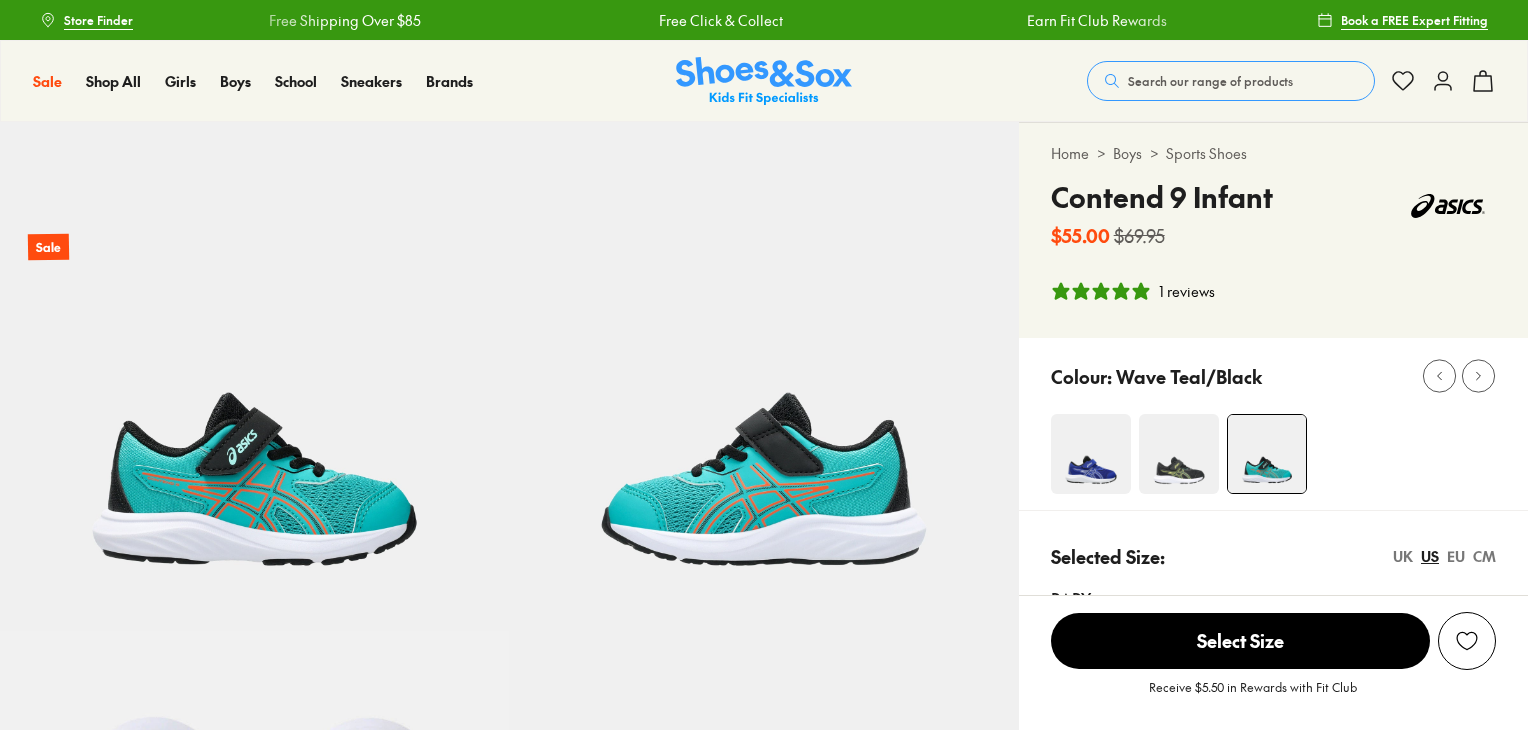 select on "*" 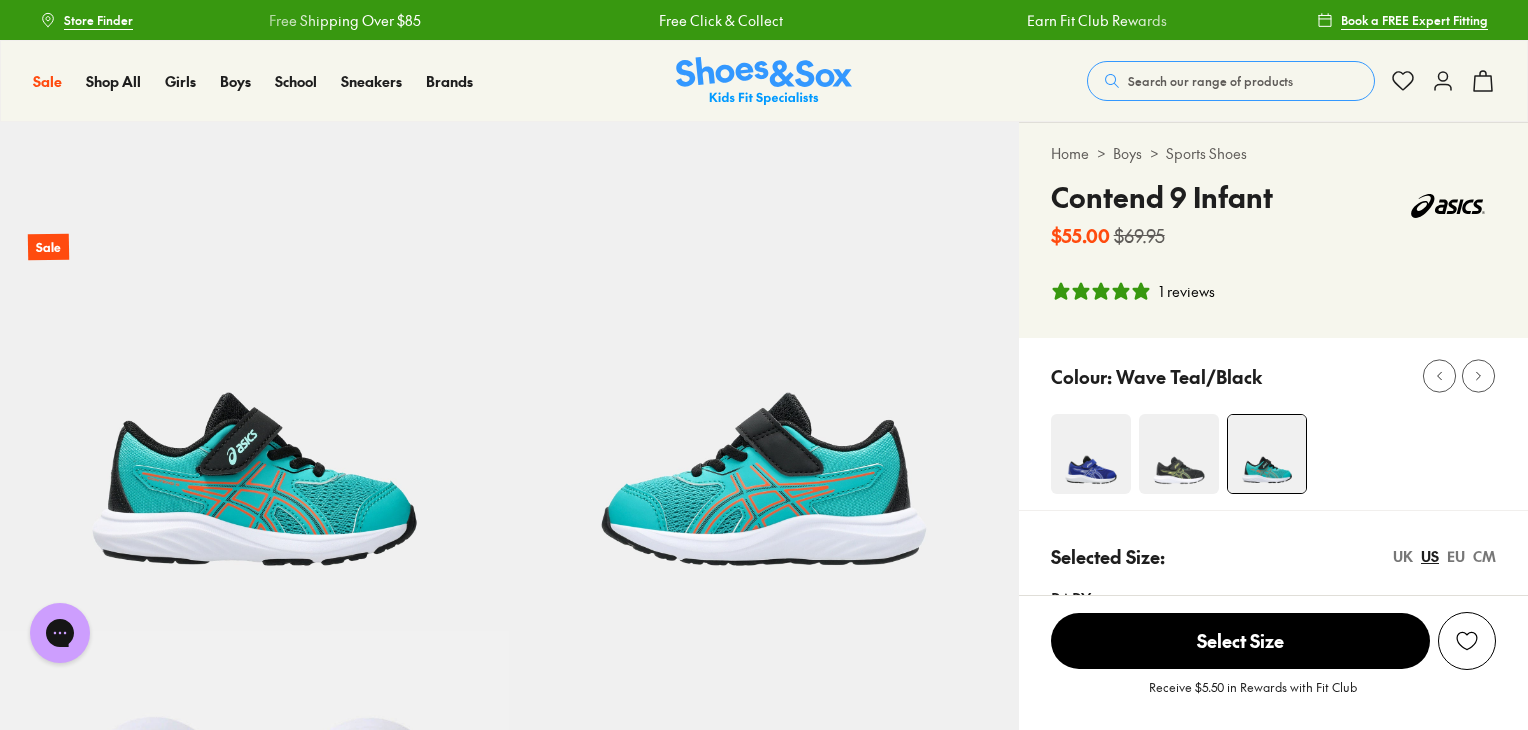scroll, scrollTop: 8, scrollLeft: 0, axis: vertical 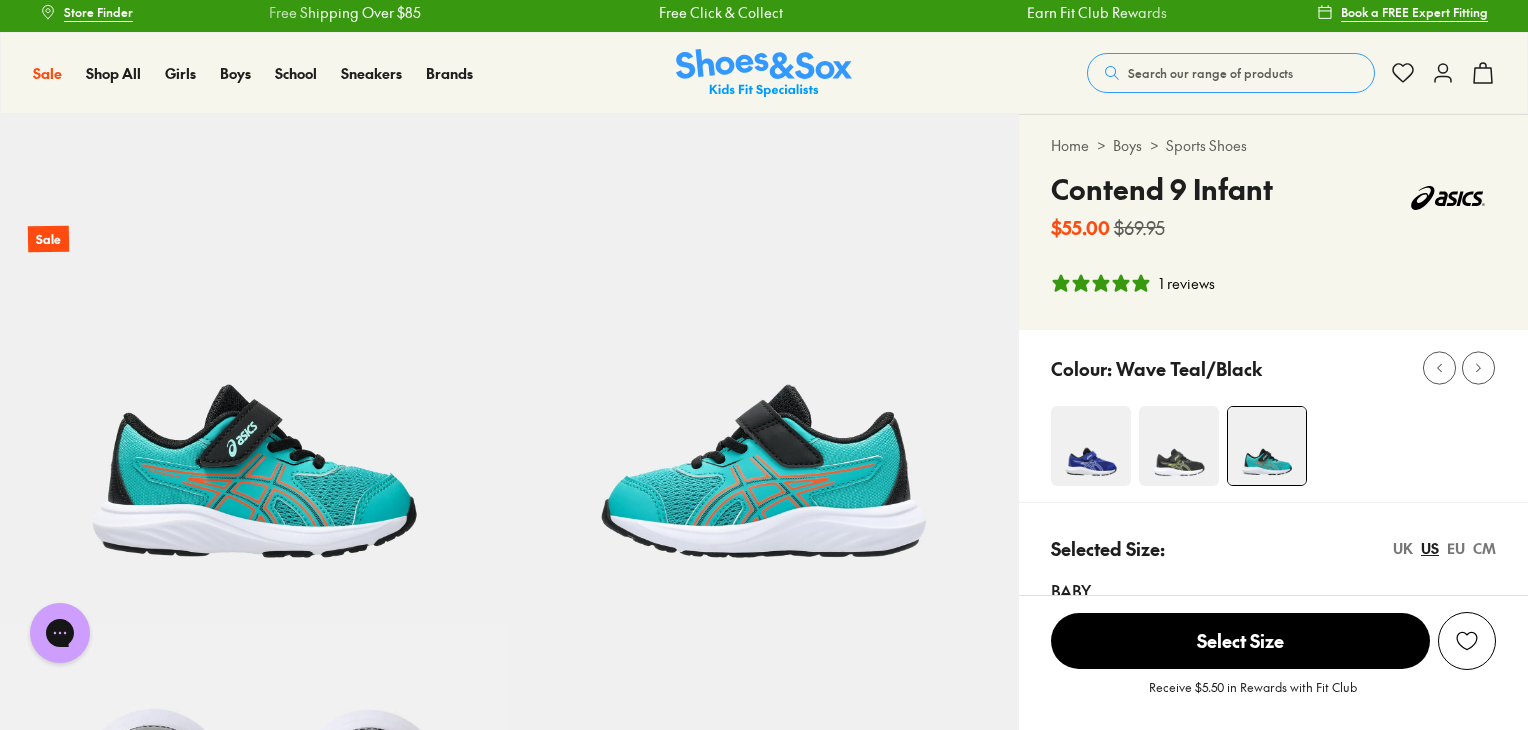 click at bounding box center (1179, 446) 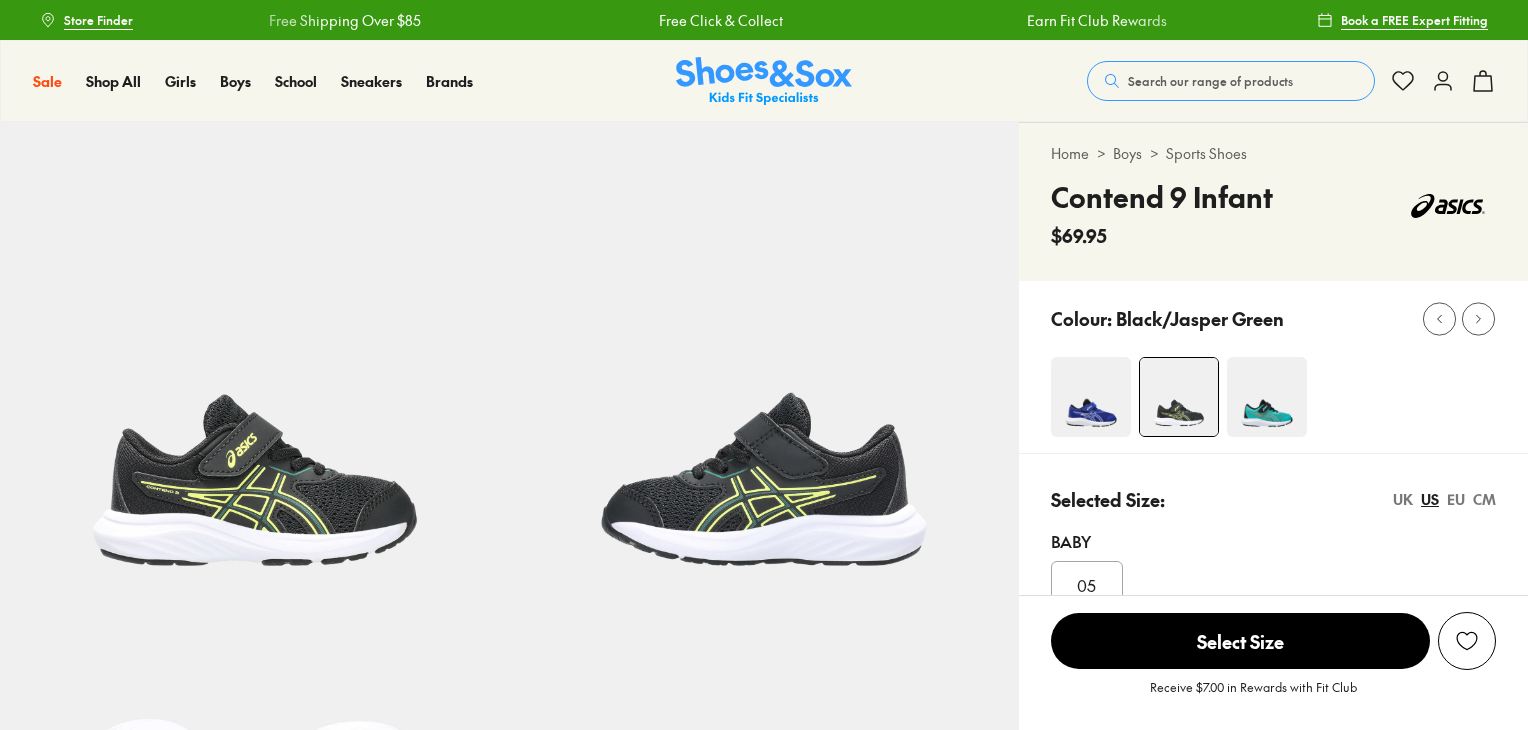 scroll, scrollTop: 0, scrollLeft: 0, axis: both 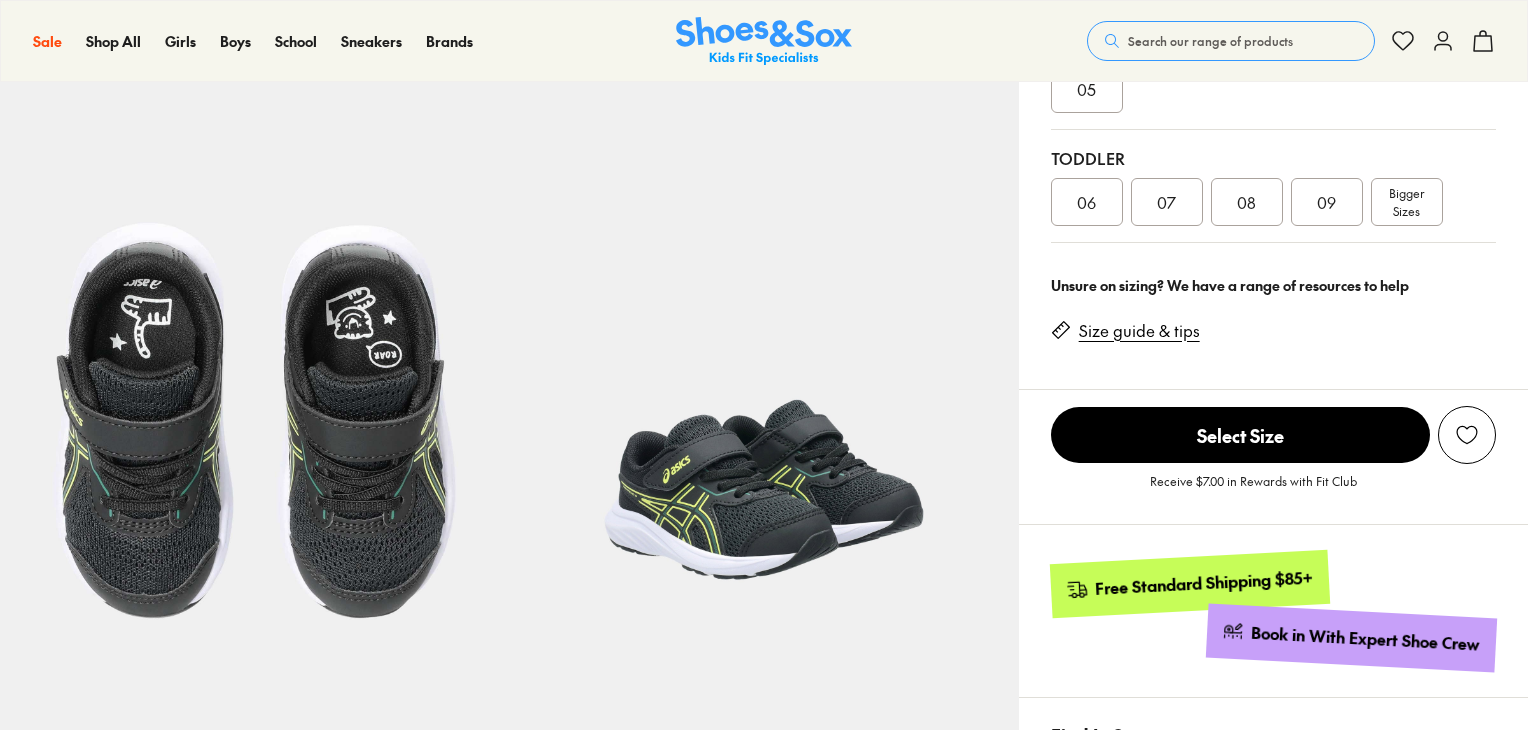 select on "*" 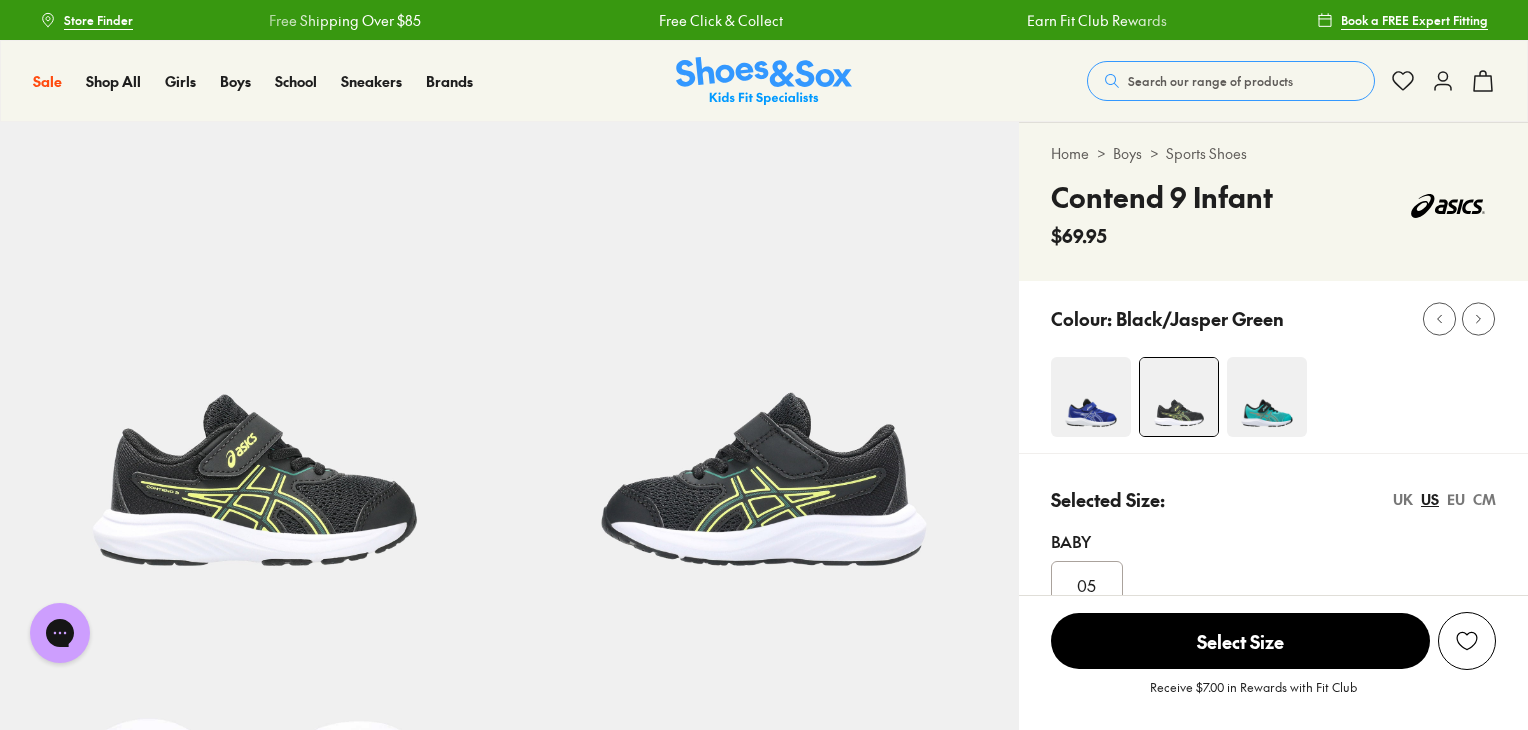 scroll, scrollTop: 48, scrollLeft: 0, axis: vertical 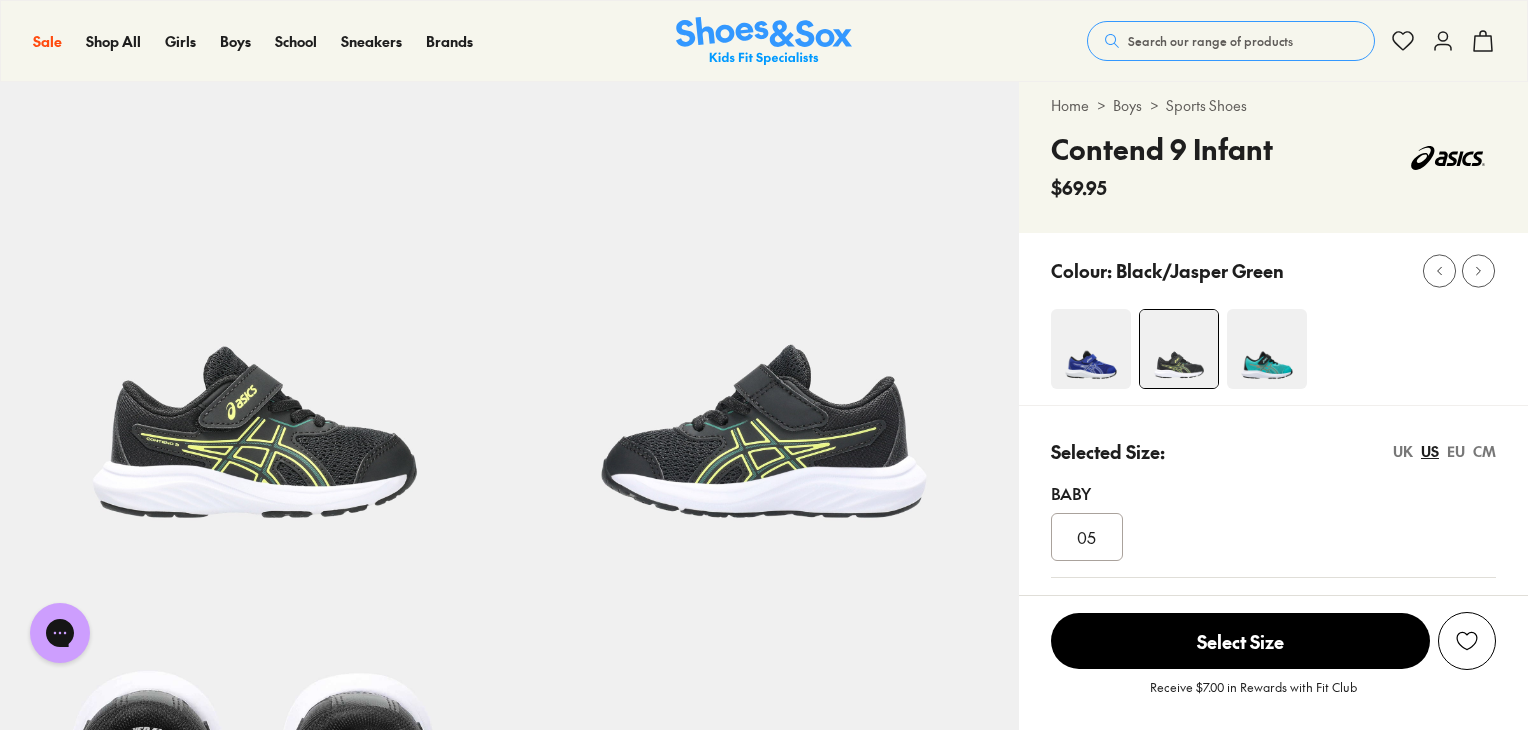 click at bounding box center (1091, 349) 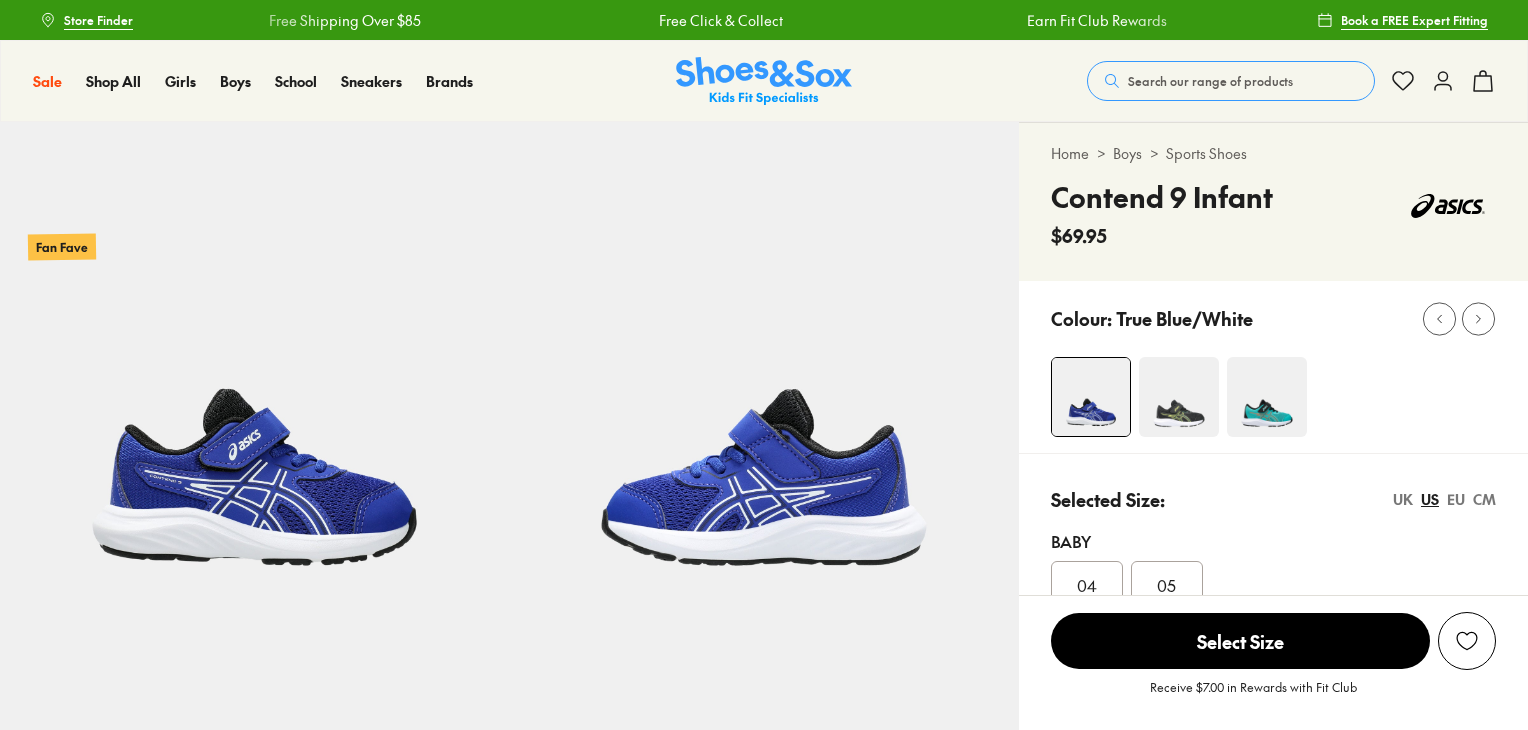 scroll, scrollTop: 0, scrollLeft: 0, axis: both 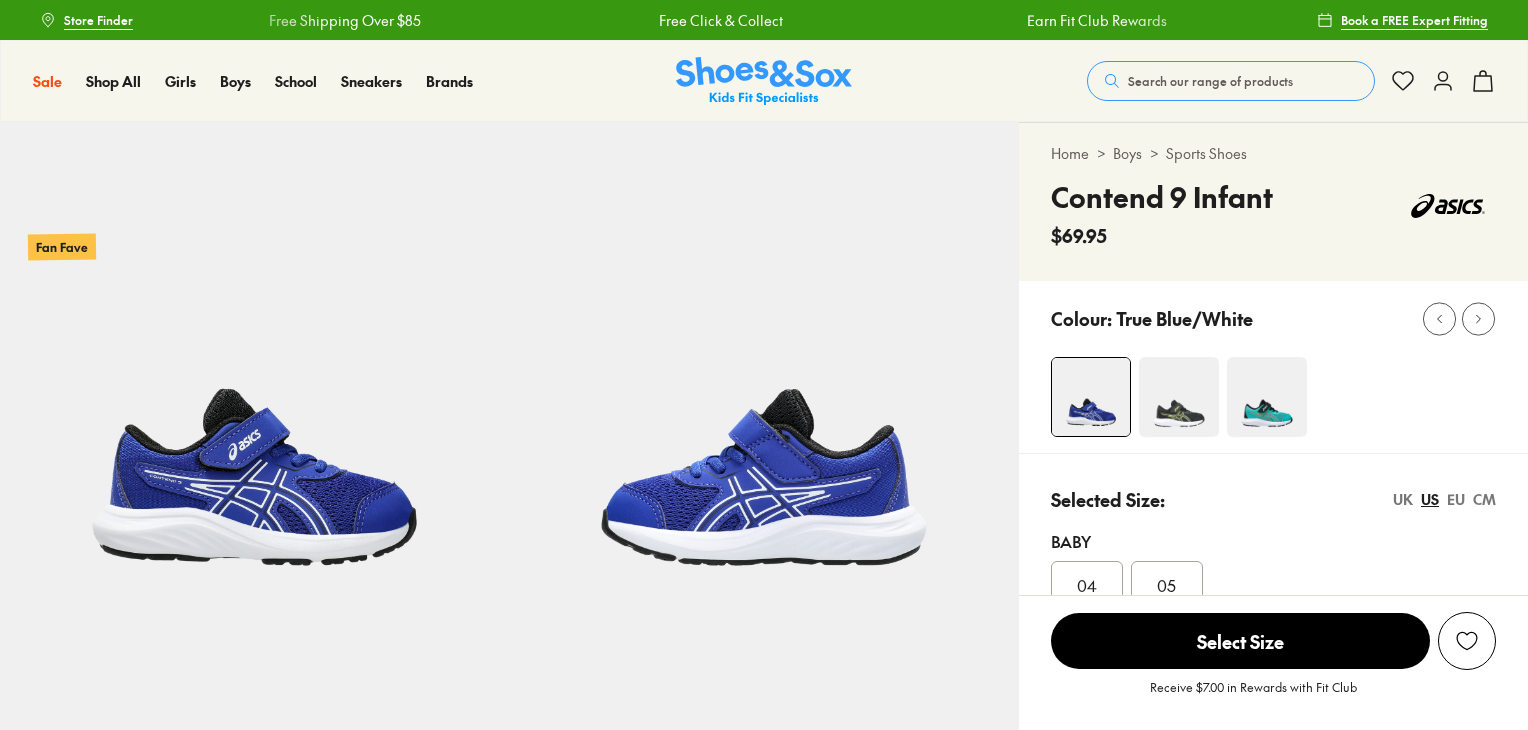 select on "*" 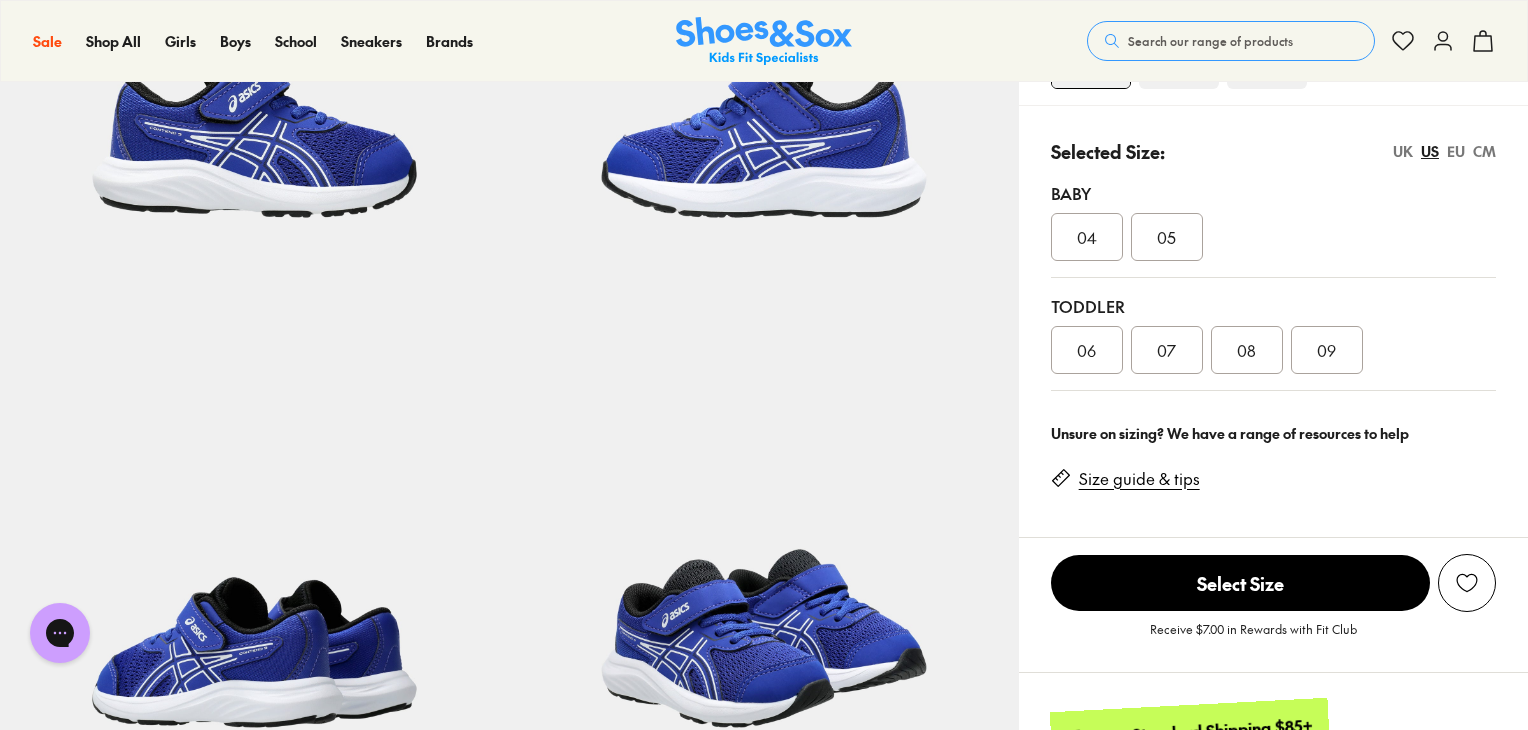 scroll, scrollTop: 0, scrollLeft: 0, axis: both 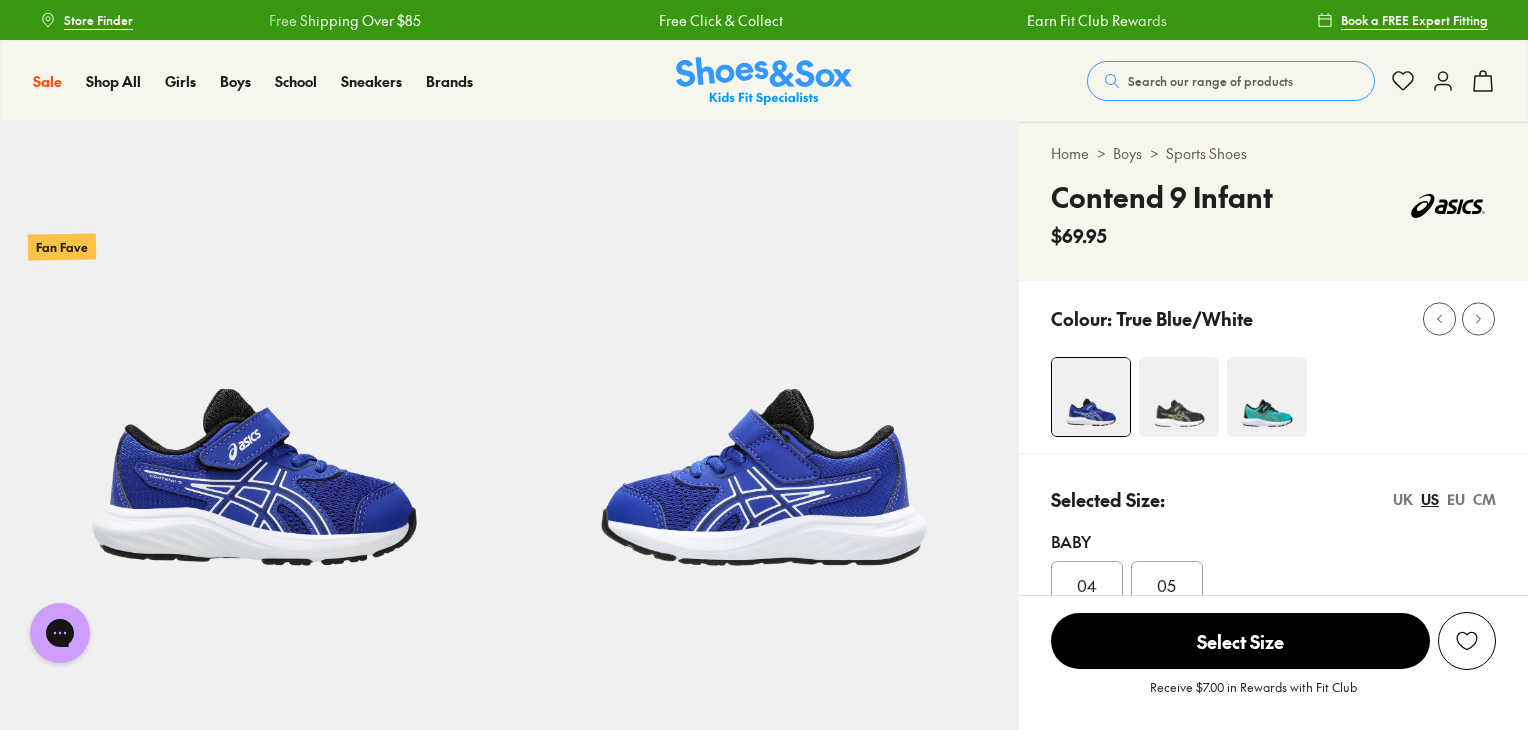 click at bounding box center (1179, 397) 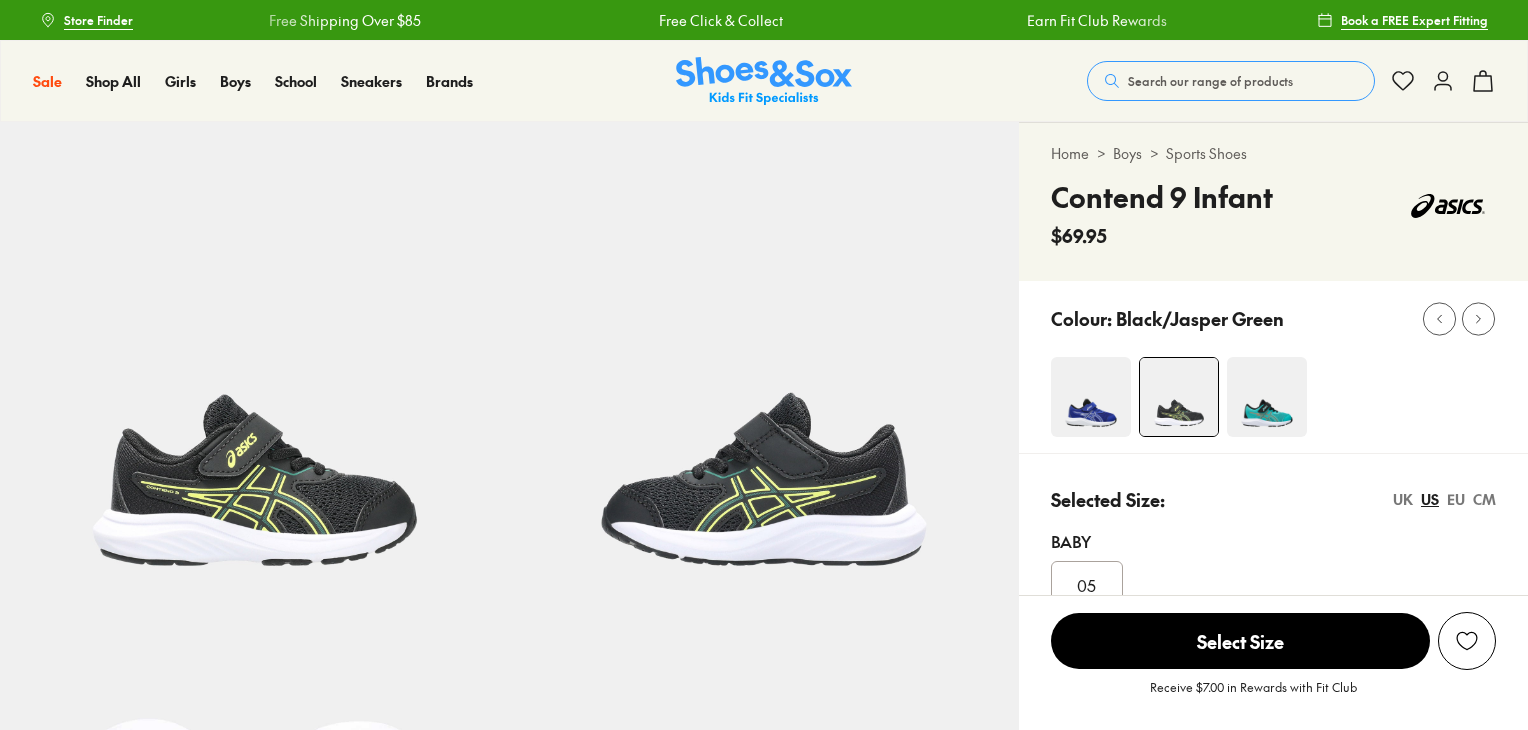 select on "*" 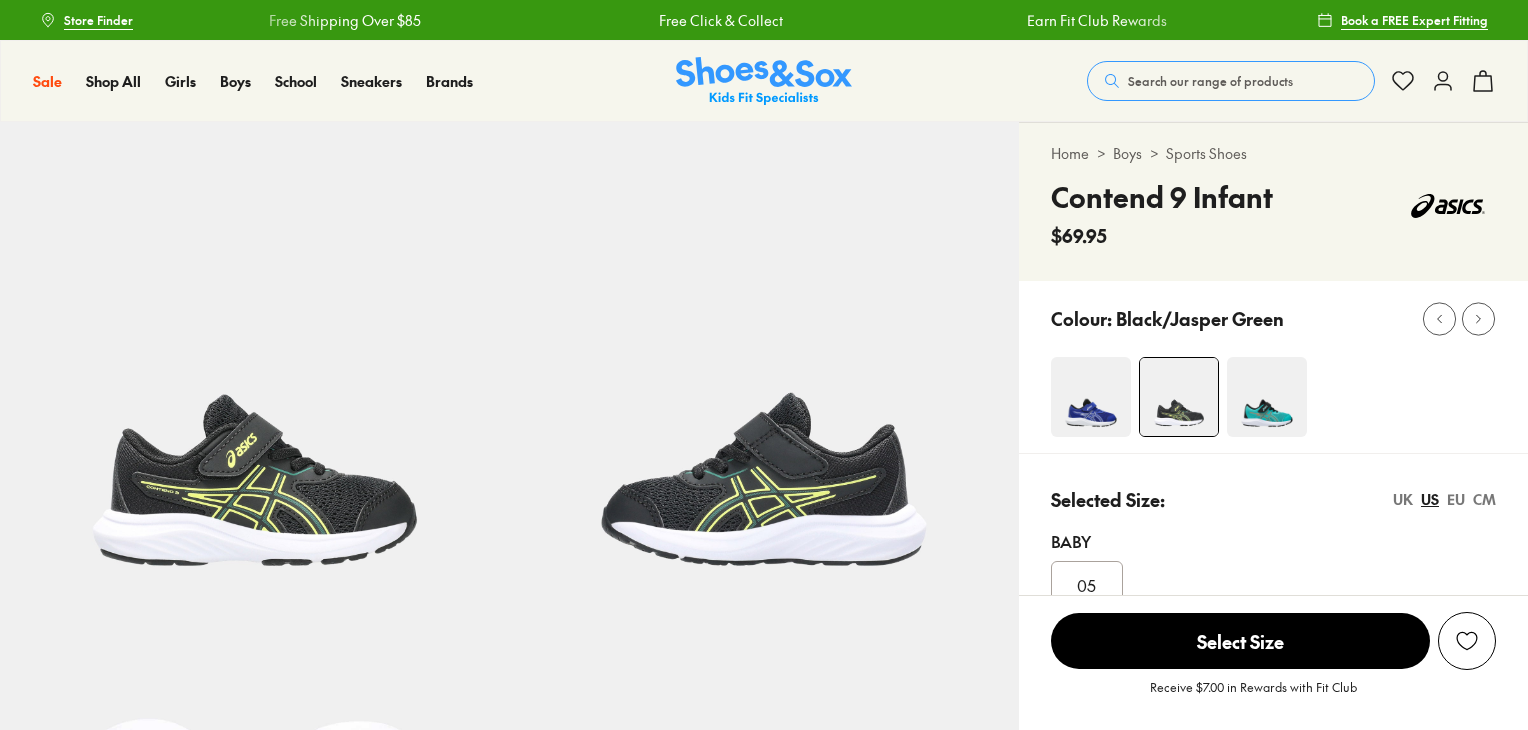 scroll, scrollTop: 0, scrollLeft: 0, axis: both 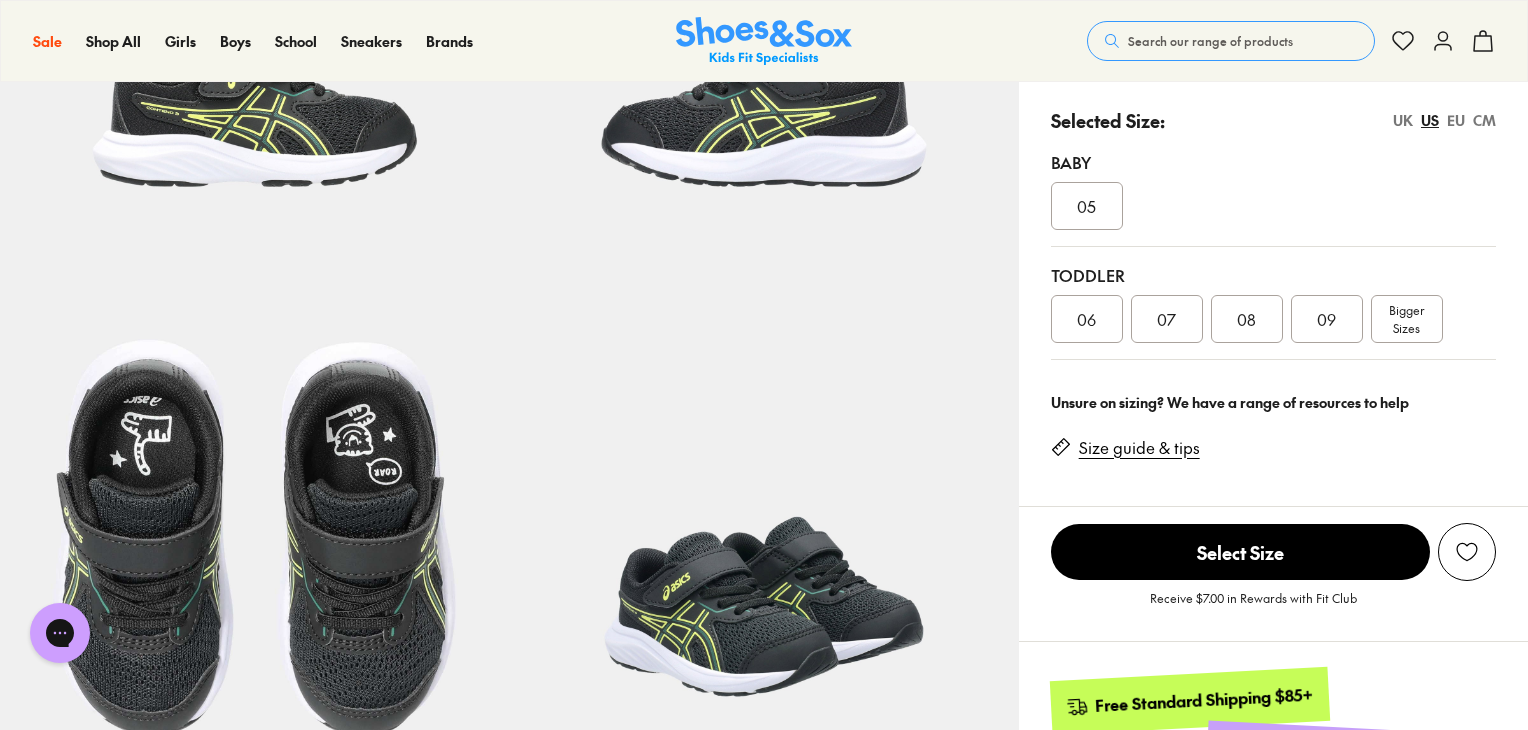click on "08" at bounding box center [1246, 319] 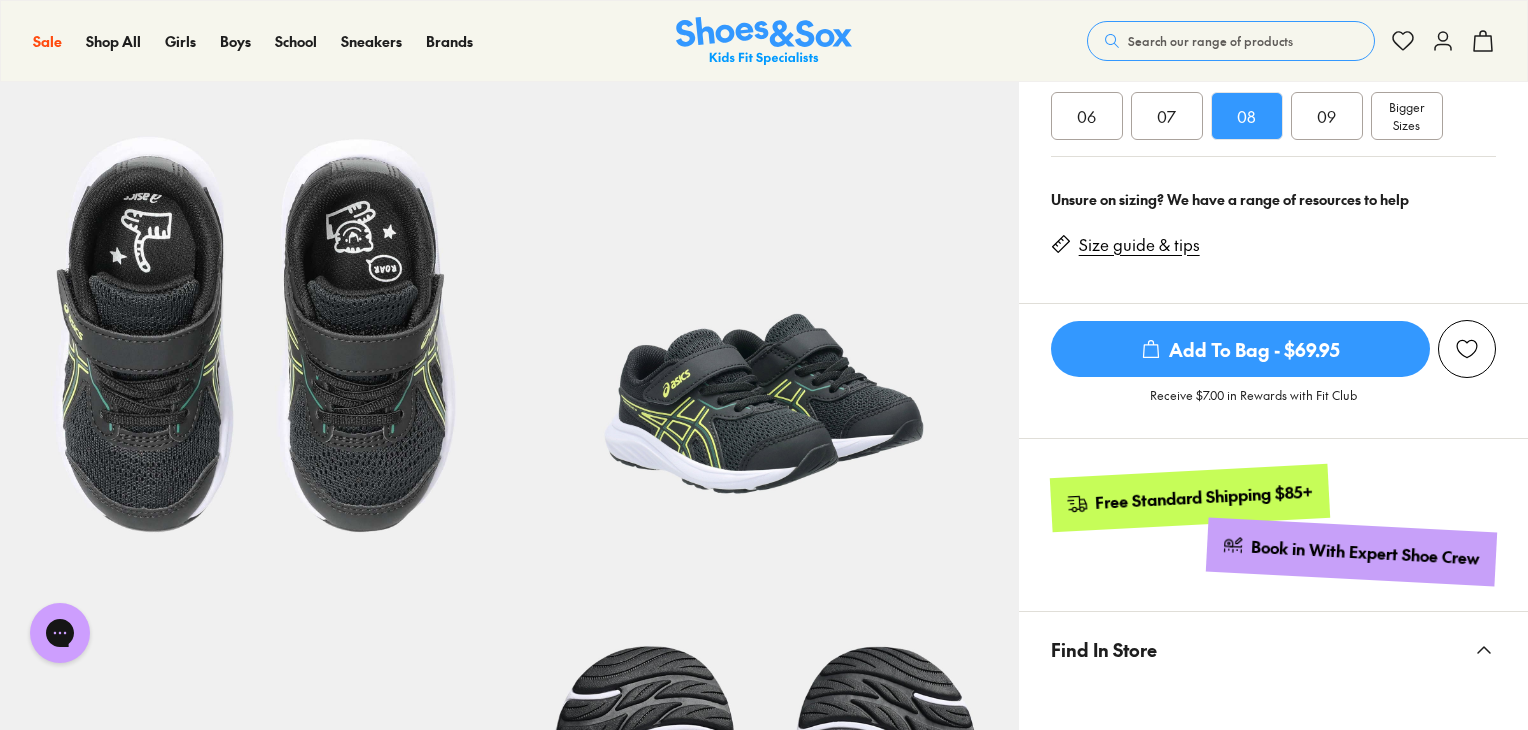scroll, scrollTop: 344, scrollLeft: 0, axis: vertical 